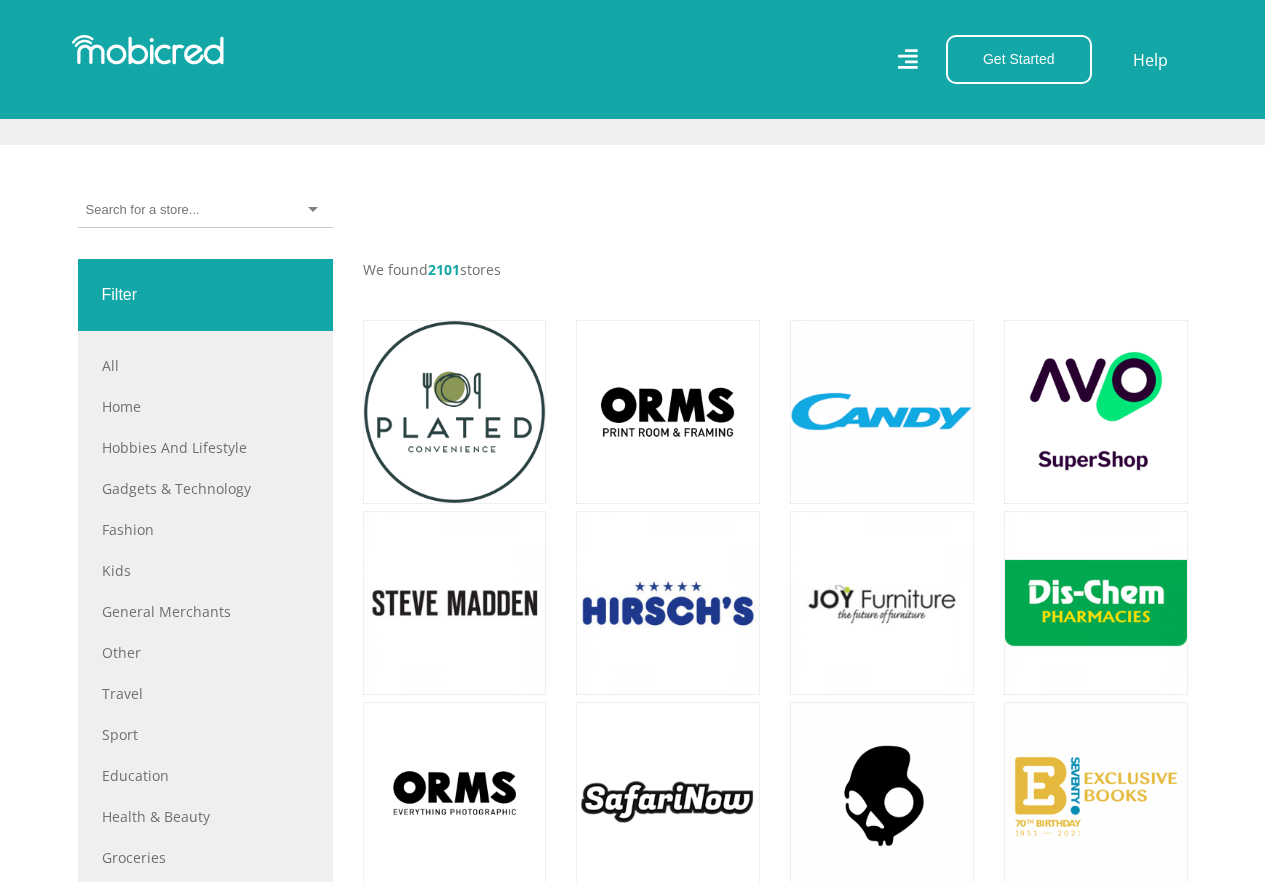scroll, scrollTop: 700, scrollLeft: 0, axis: vertical 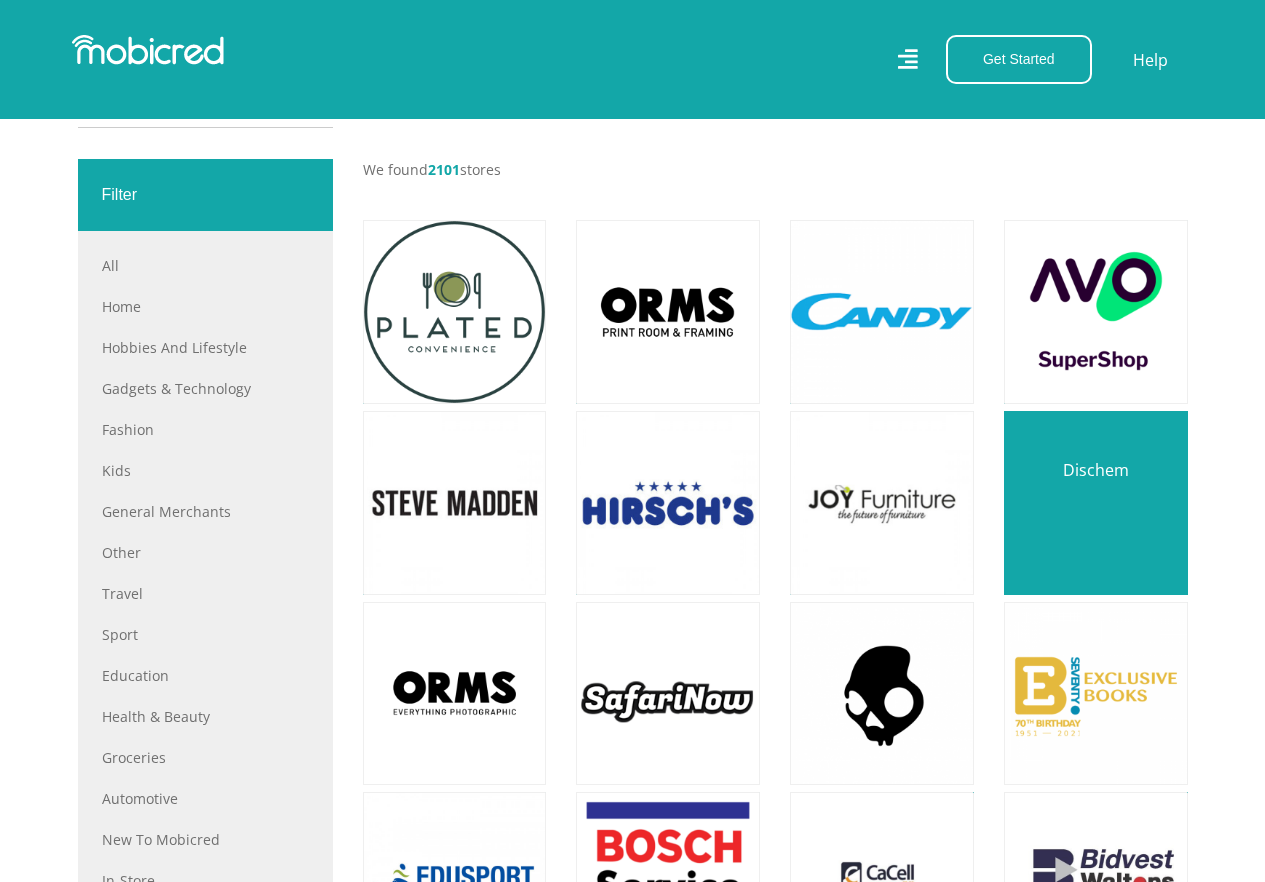 click at bounding box center [1096, 503] 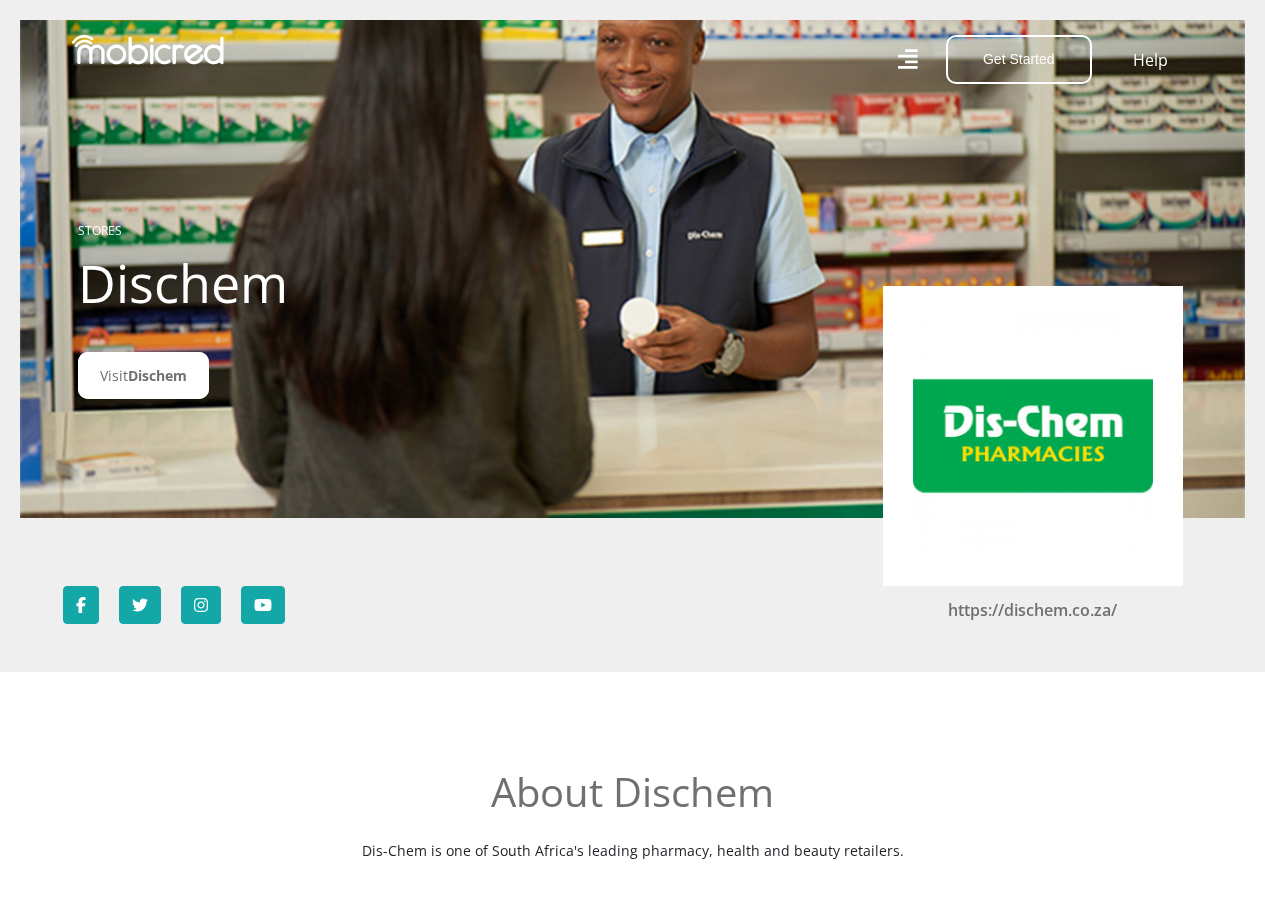 scroll, scrollTop: 0, scrollLeft: 0, axis: both 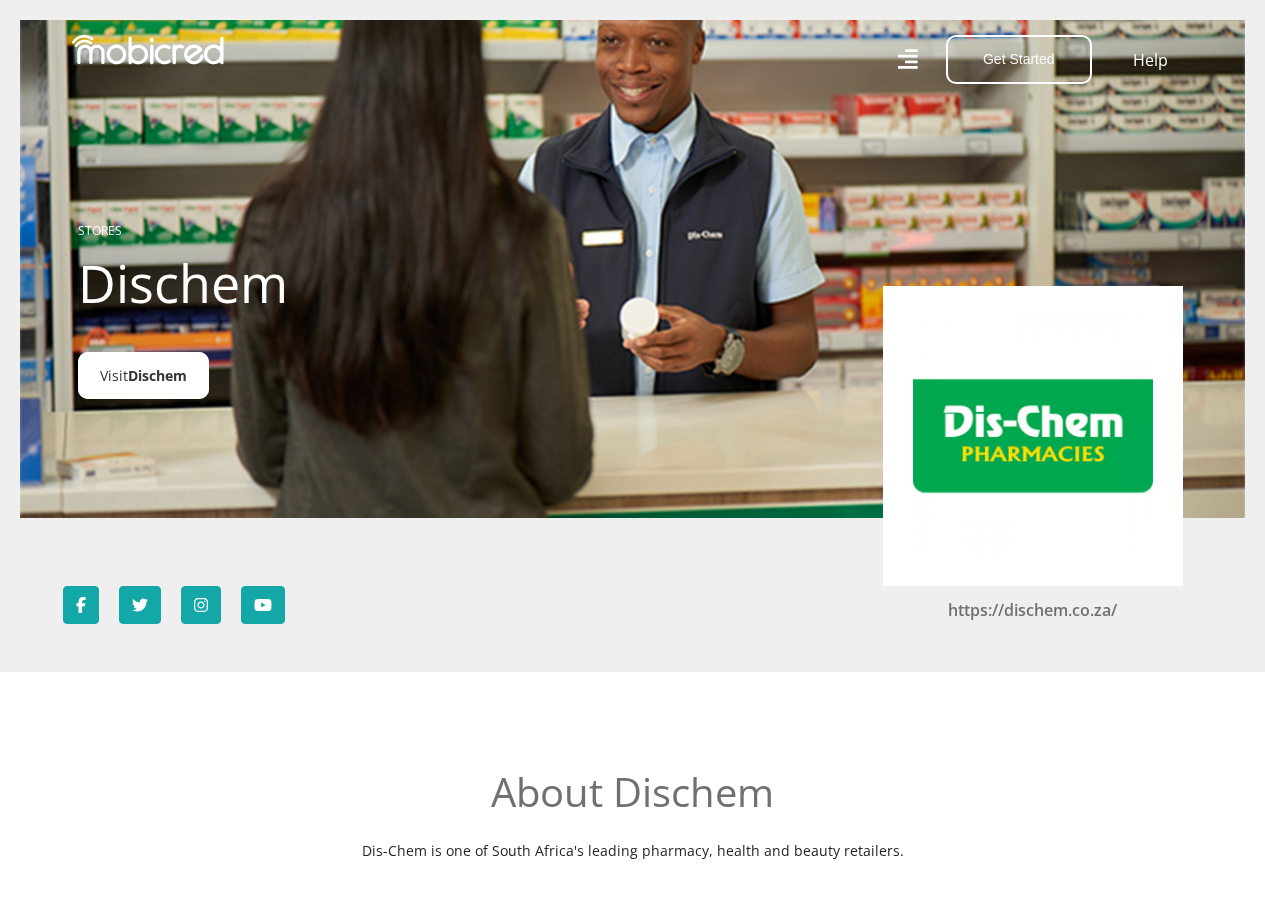click on "Dischem" at bounding box center (157, 375) 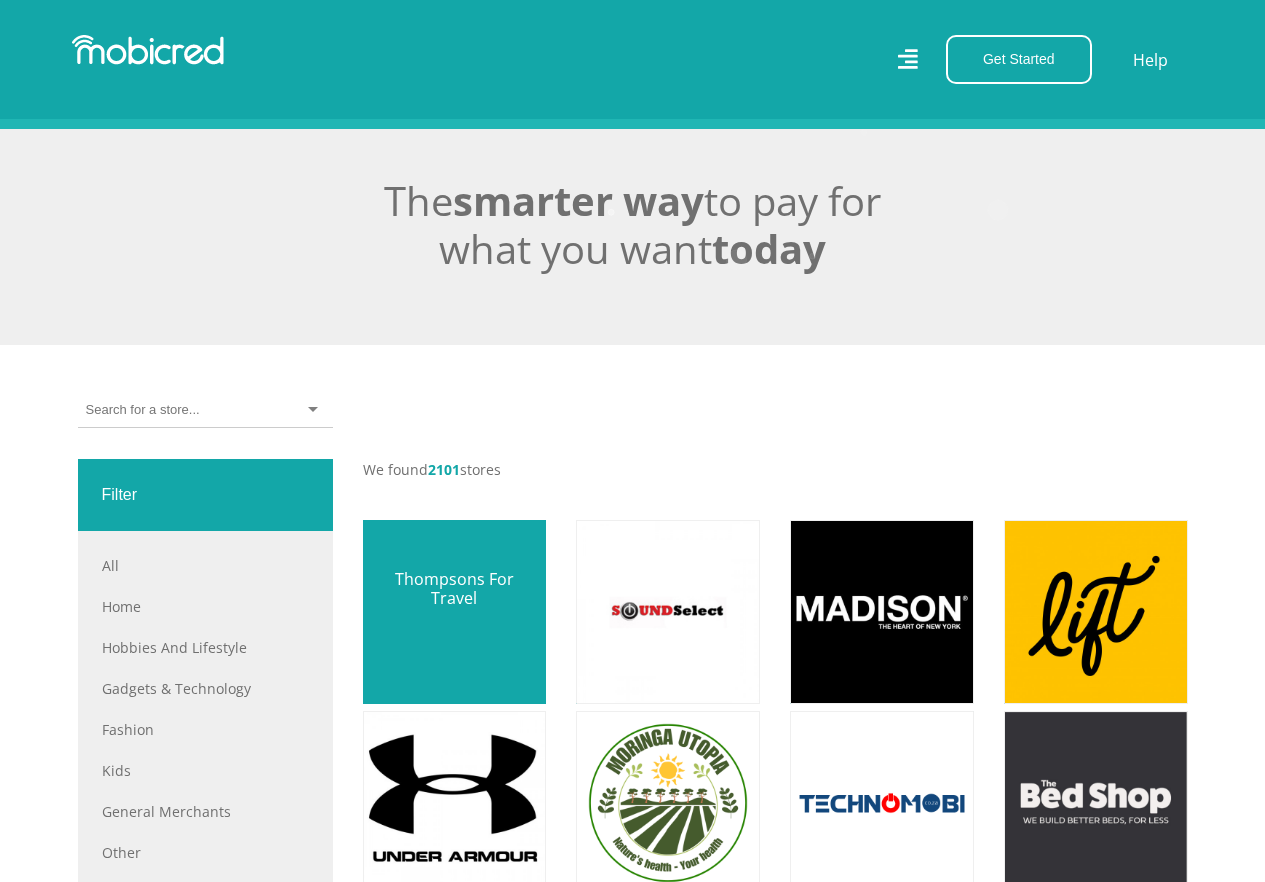 scroll, scrollTop: 500, scrollLeft: 0, axis: vertical 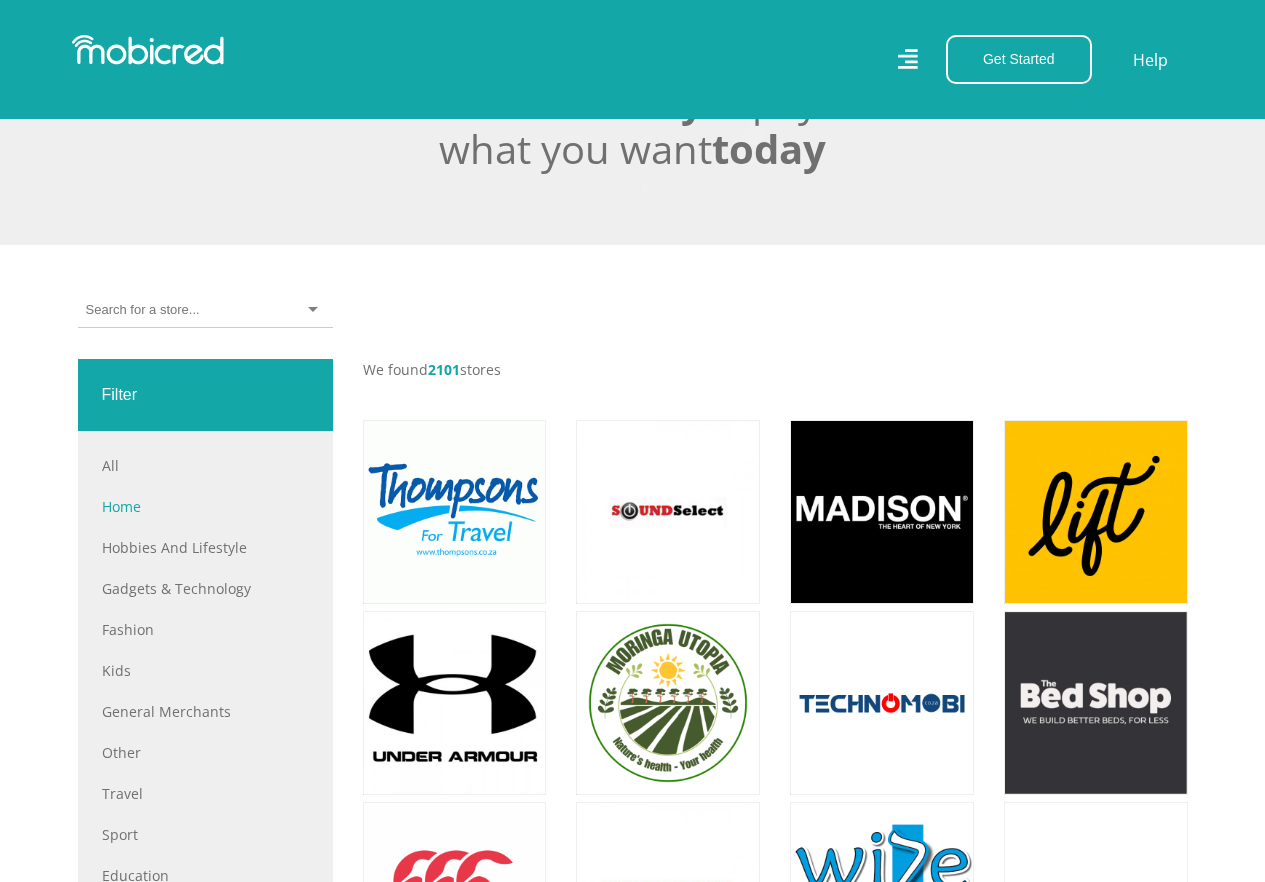 click on "Home" at bounding box center [205, 506] 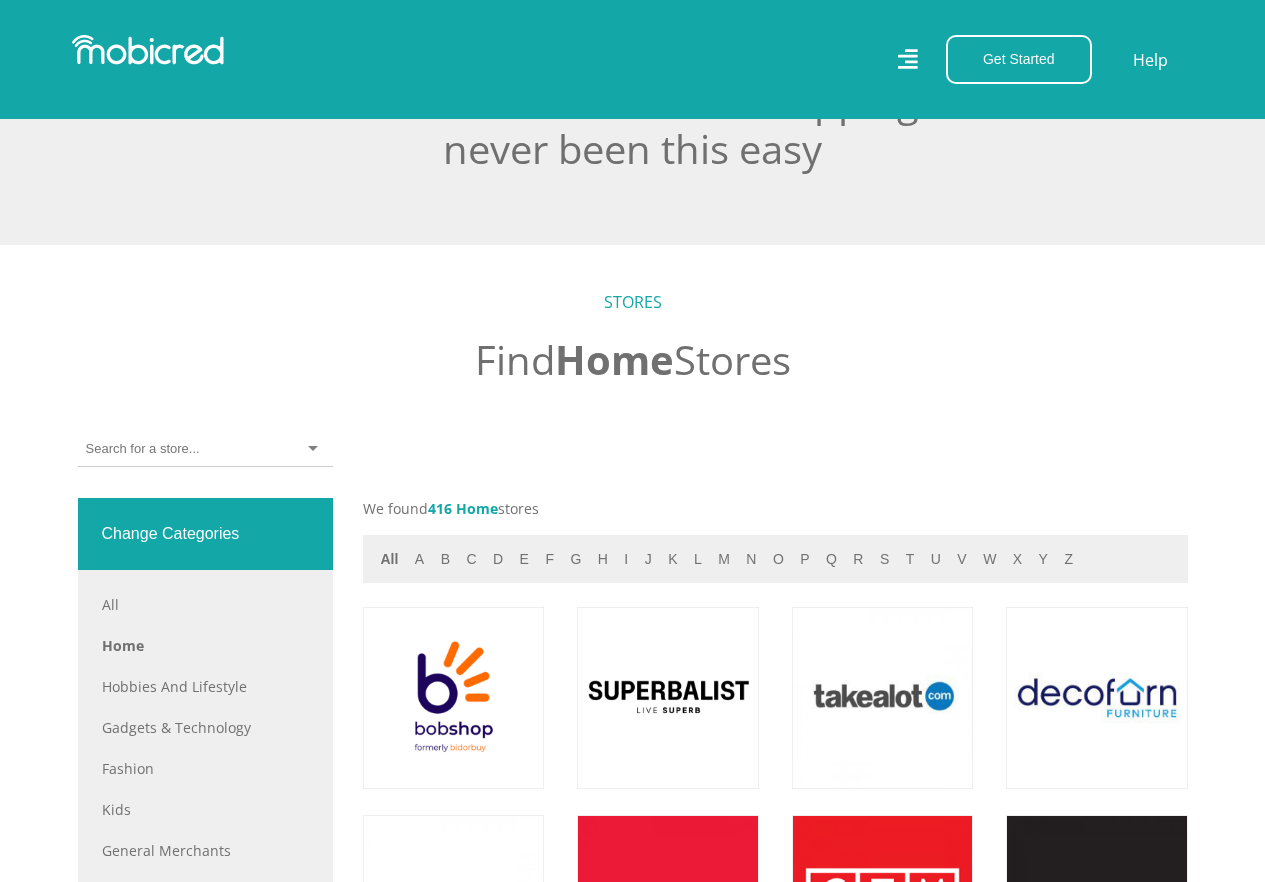 scroll, scrollTop: 700, scrollLeft: 0, axis: vertical 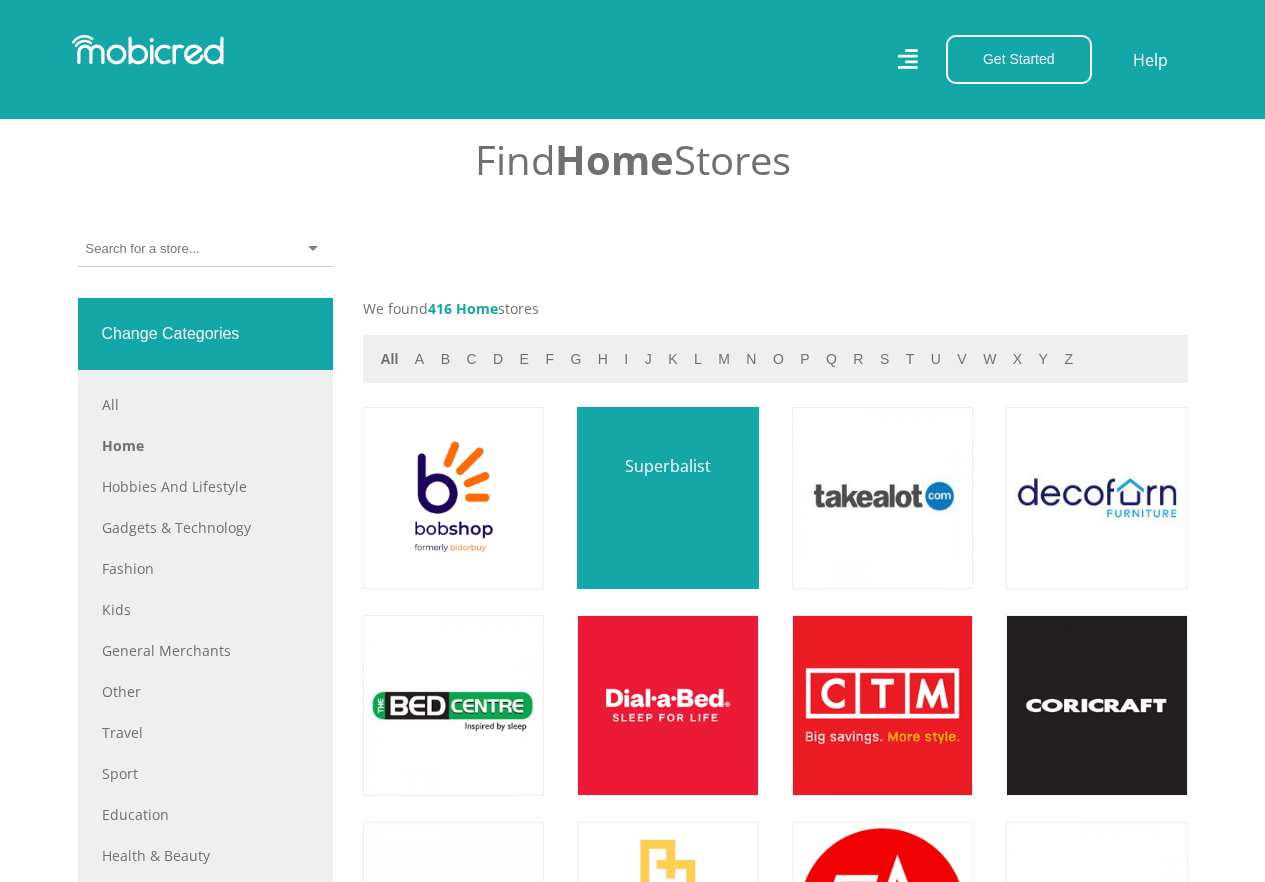 click at bounding box center [667, 498] 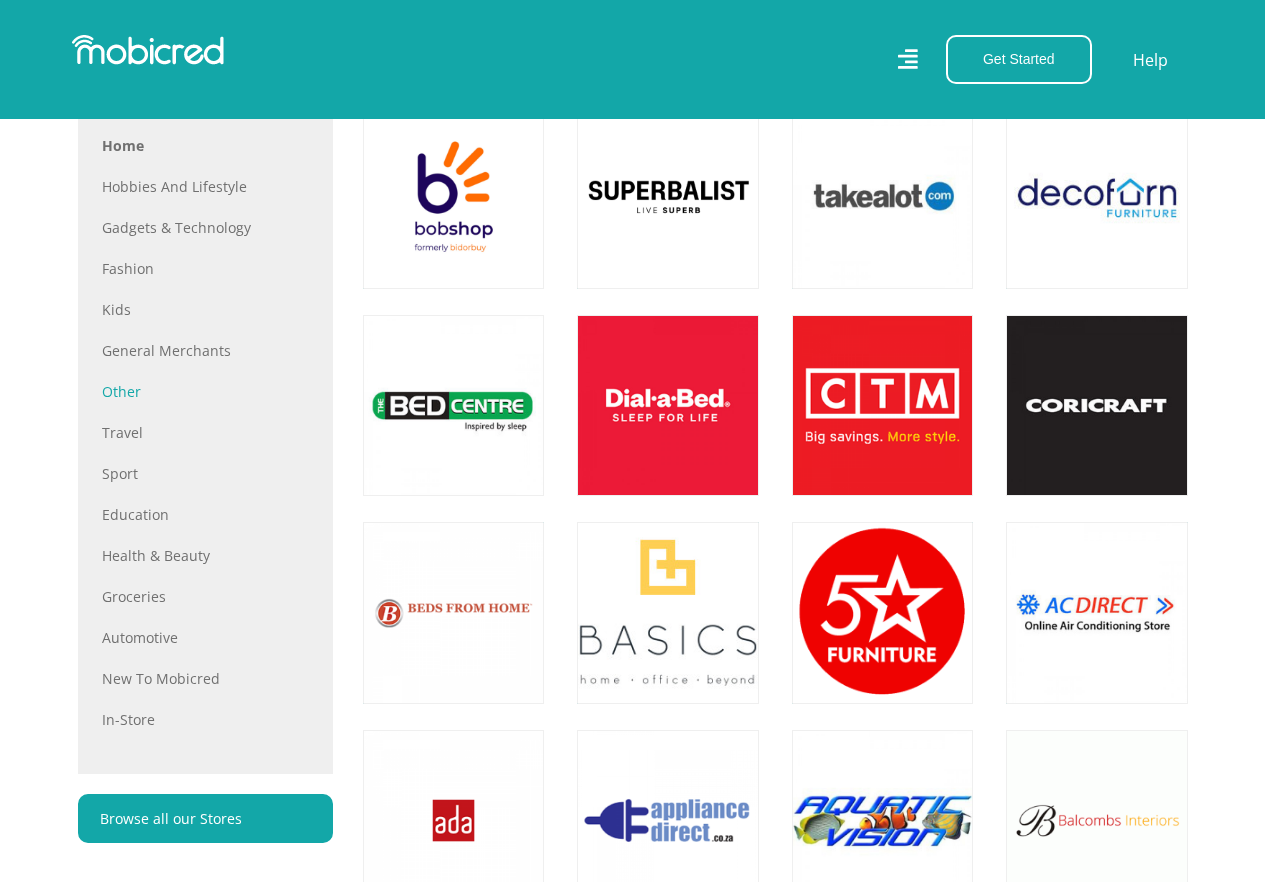scroll, scrollTop: 800, scrollLeft: 0, axis: vertical 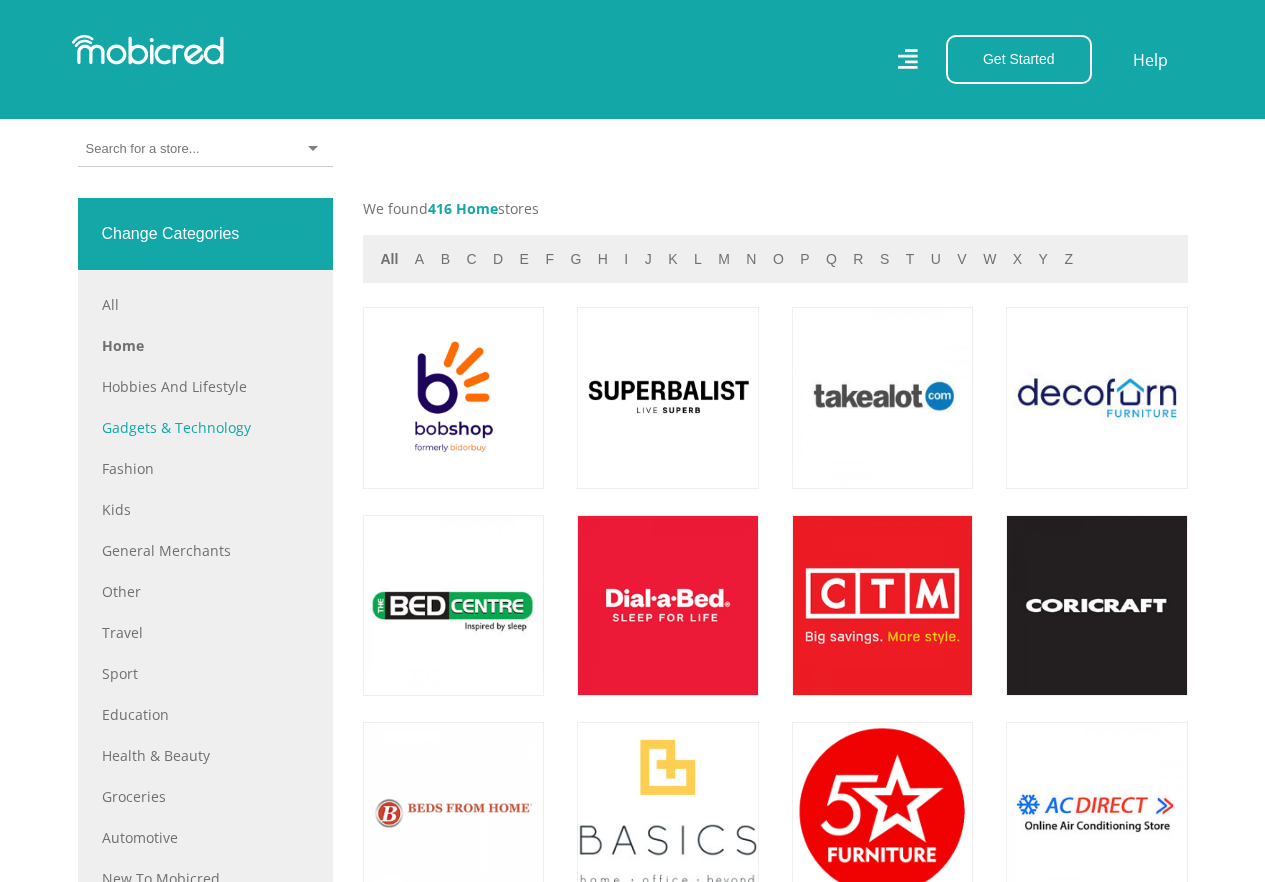 click on "Gadgets & Technology" at bounding box center (205, 427) 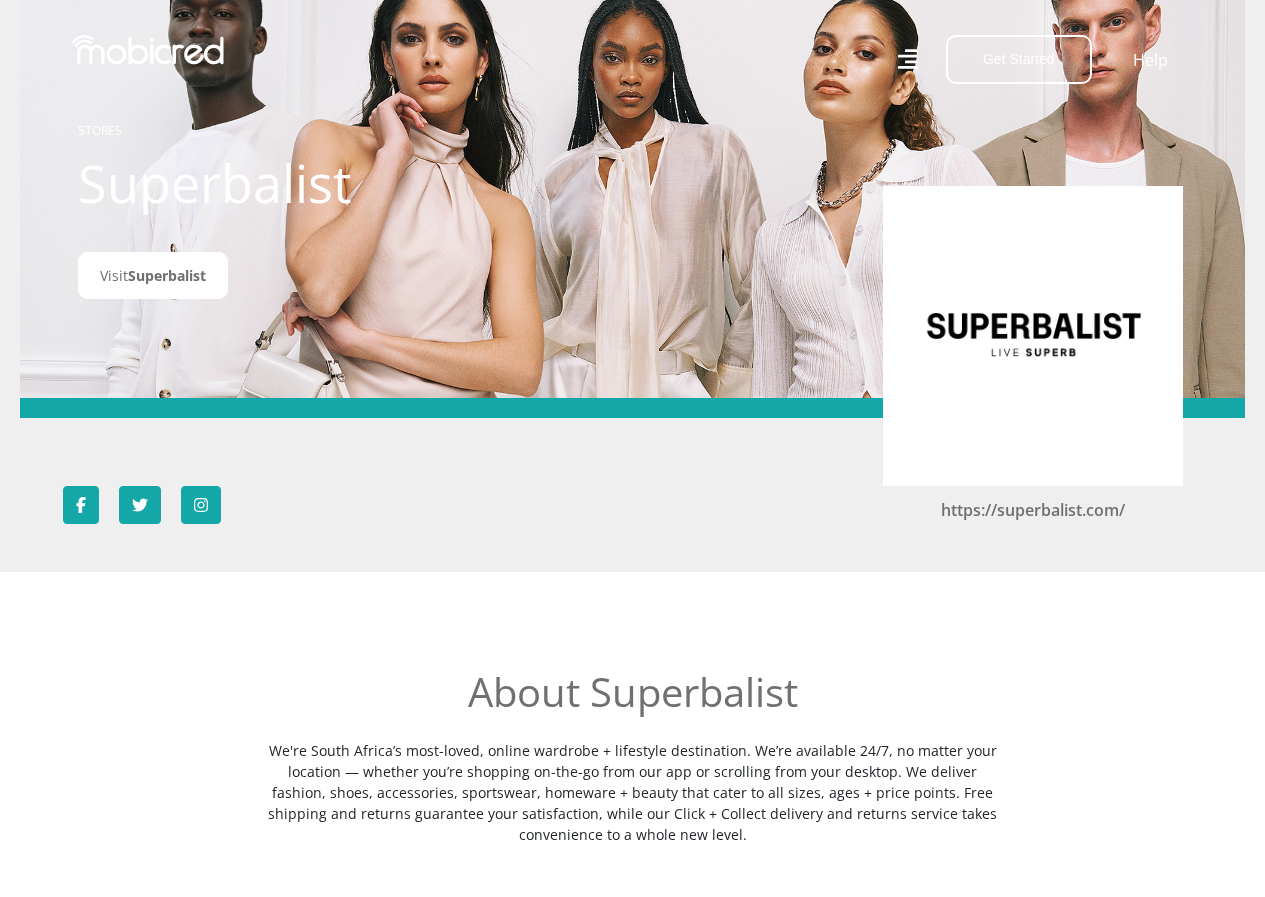 scroll, scrollTop: 0, scrollLeft: 0, axis: both 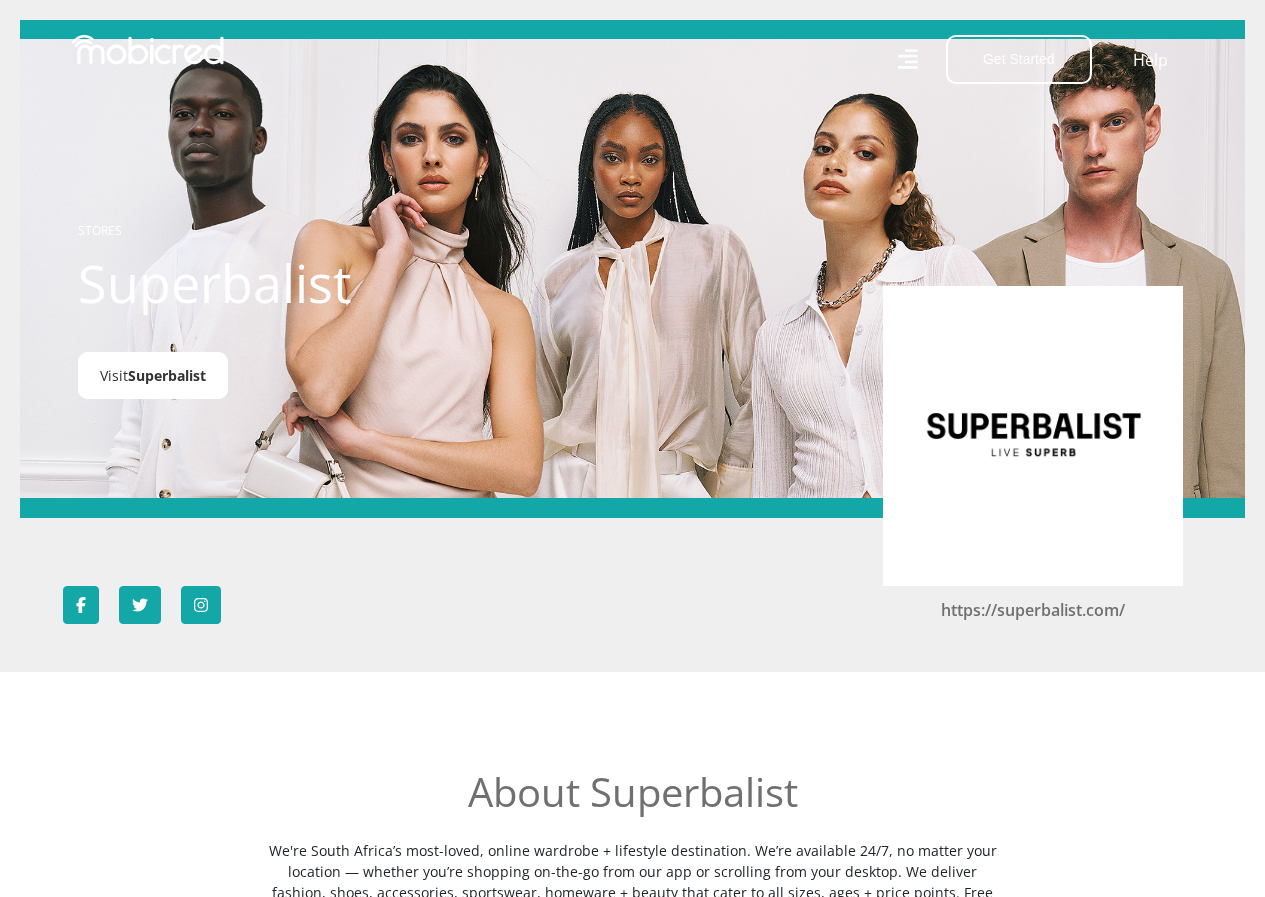 click on "Superbalist" at bounding box center [167, 375] 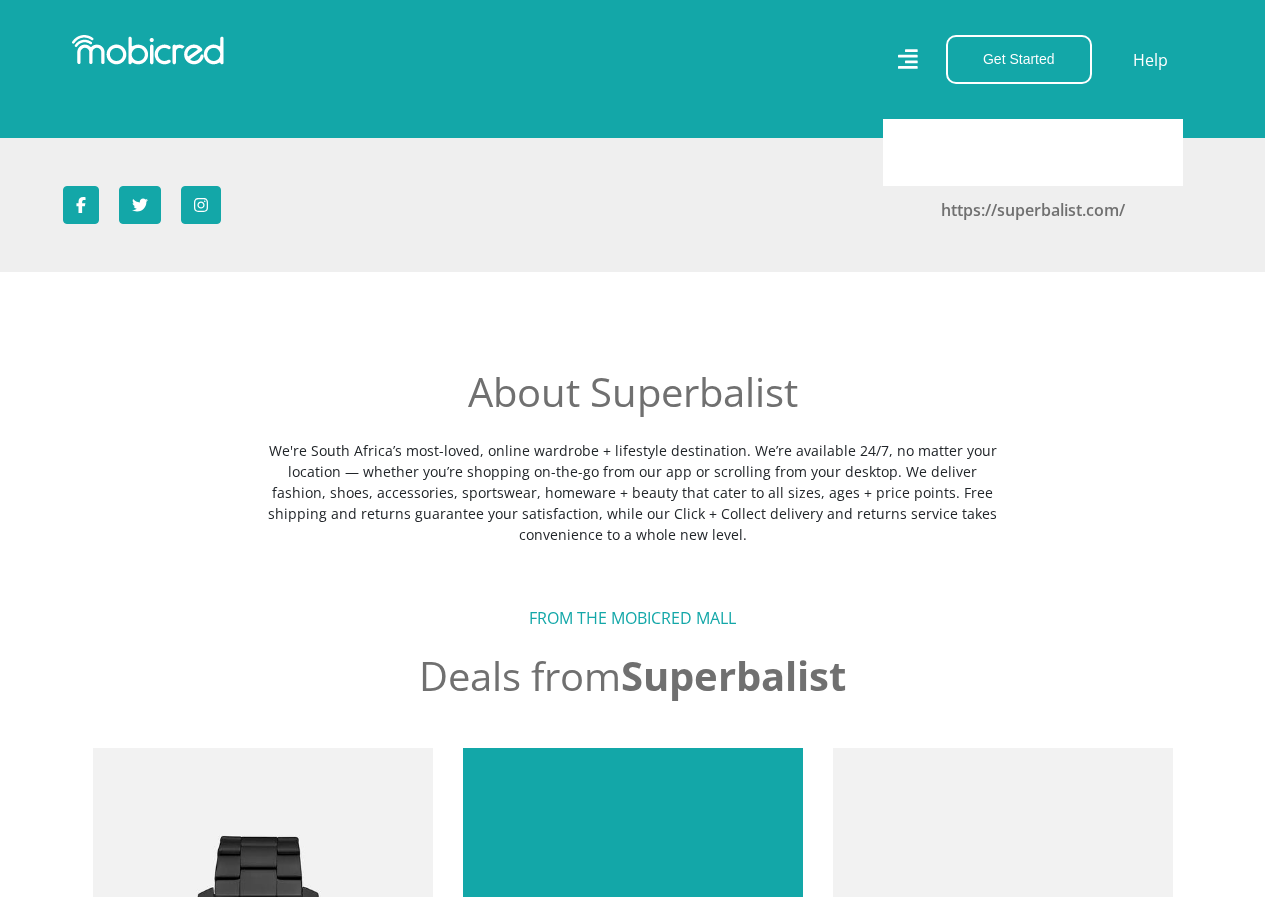 scroll, scrollTop: 700, scrollLeft: 0, axis: vertical 